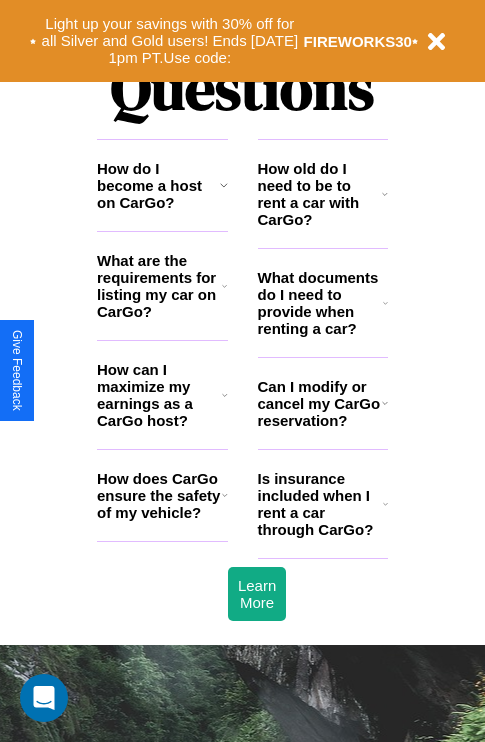 scroll, scrollTop: 2423, scrollLeft: 0, axis: vertical 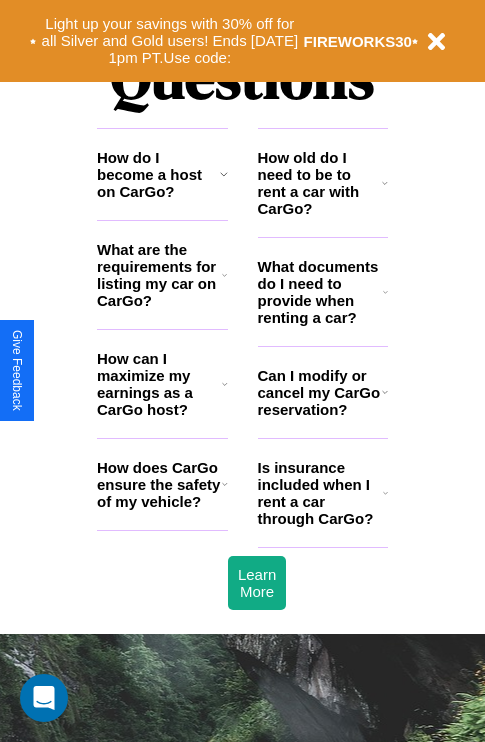 click 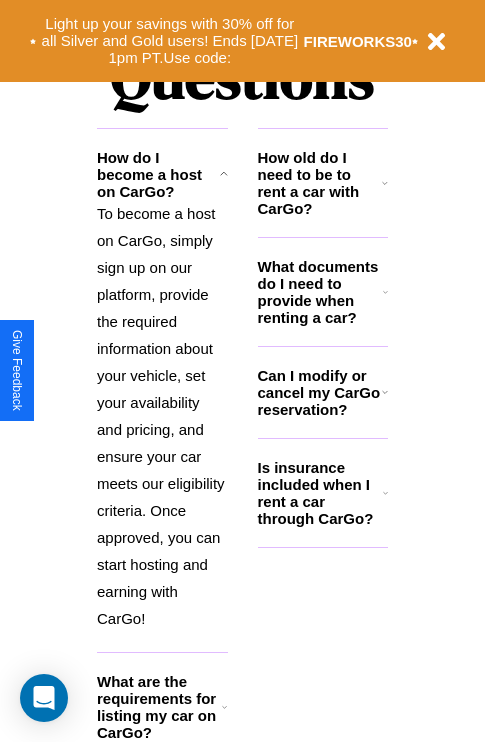 click on "Can I modify or cancel my CarGo reservation?" at bounding box center (320, 392) 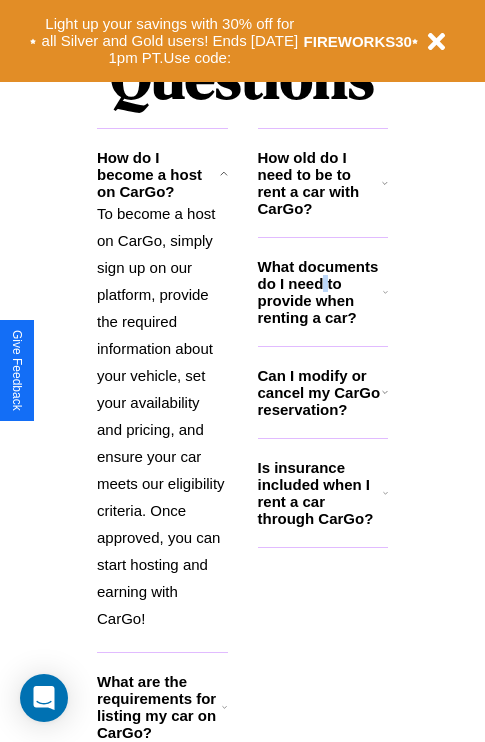 scroll, scrollTop: 2584, scrollLeft: 0, axis: vertical 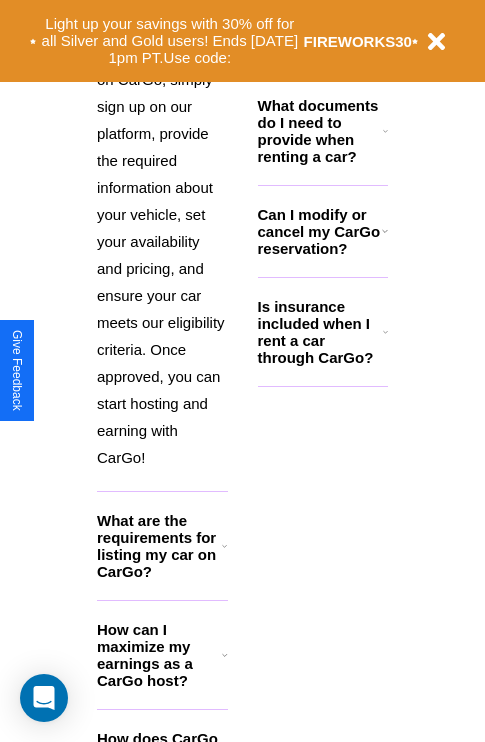 click on "How can I maximize my earnings as a CarGo host?" at bounding box center [159, 655] 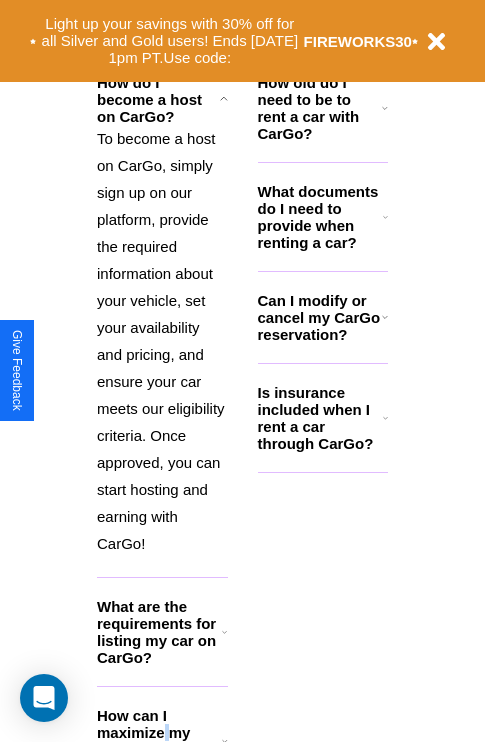 scroll, scrollTop: 2411, scrollLeft: 0, axis: vertical 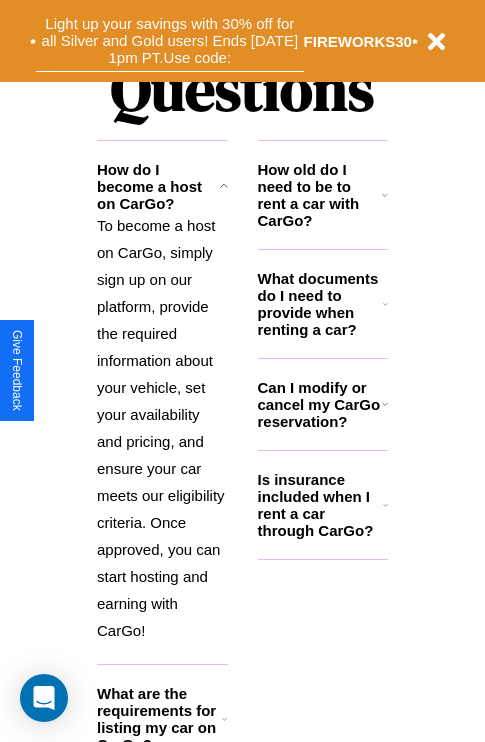 click on "Light up your savings with 30% off for all Silver and Gold users! Ends [DATE] 1pm PT.  Use code:" at bounding box center (170, 41) 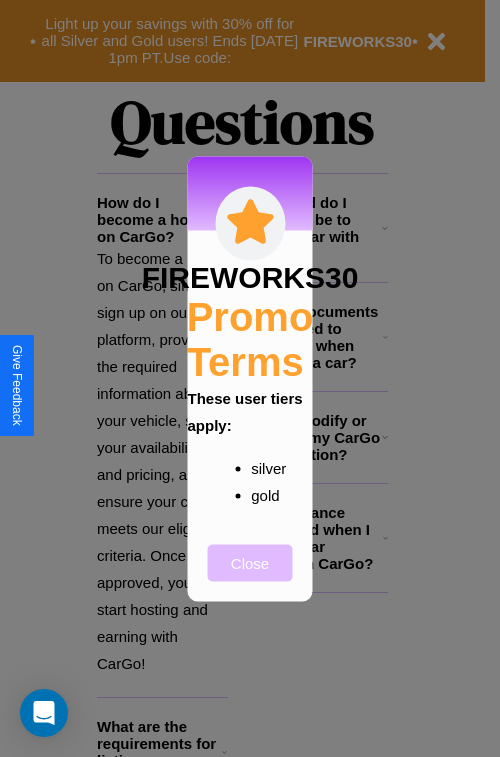 click on "Close" at bounding box center (250, 562) 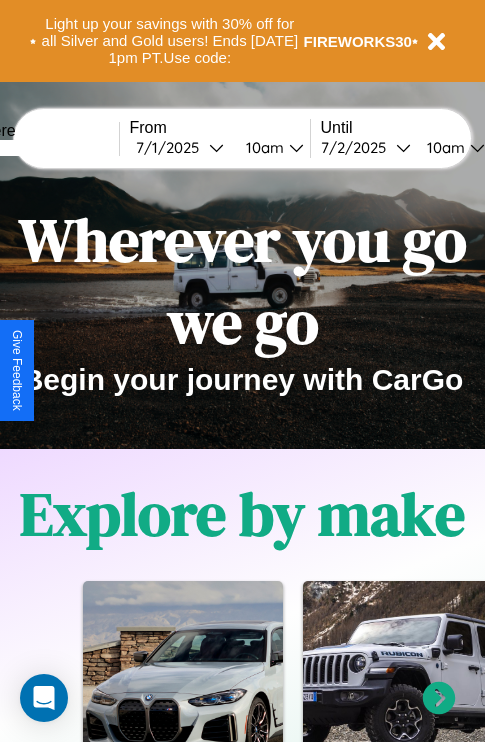 scroll, scrollTop: 0, scrollLeft: 0, axis: both 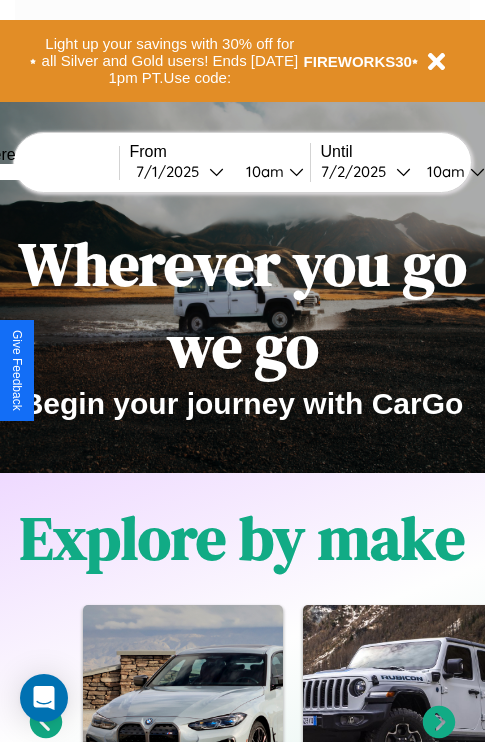 click at bounding box center (44, 172) 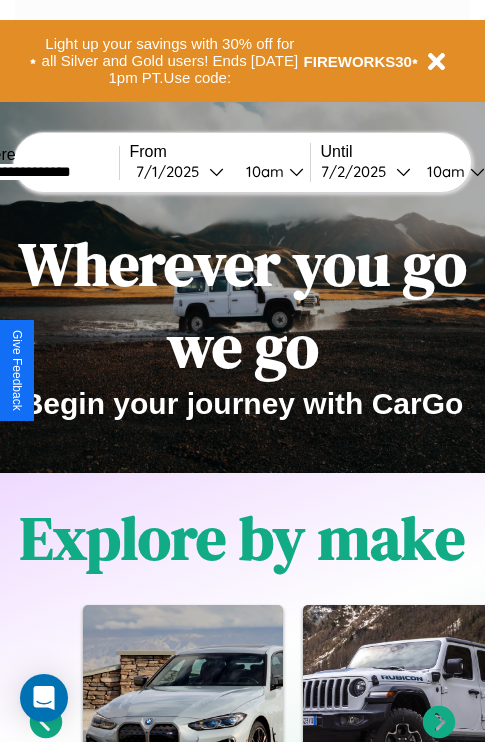 type on "**********" 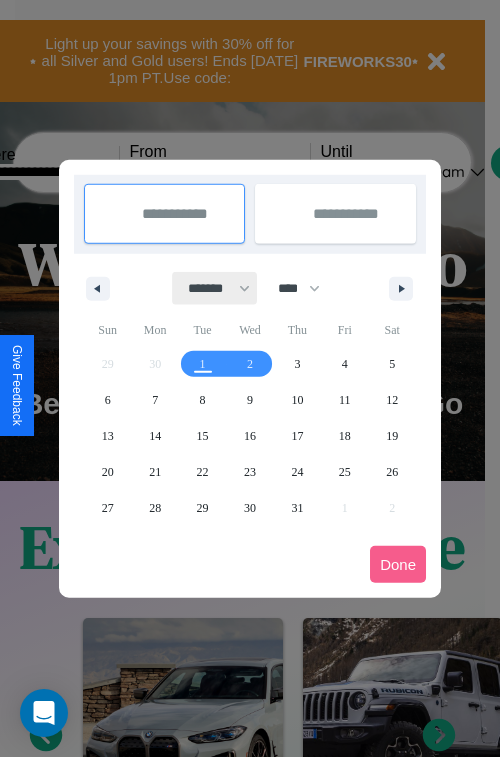 click on "******* ******** ***** ***** *** **** **** ****** ********* ******* ******** ********" at bounding box center (215, 288) 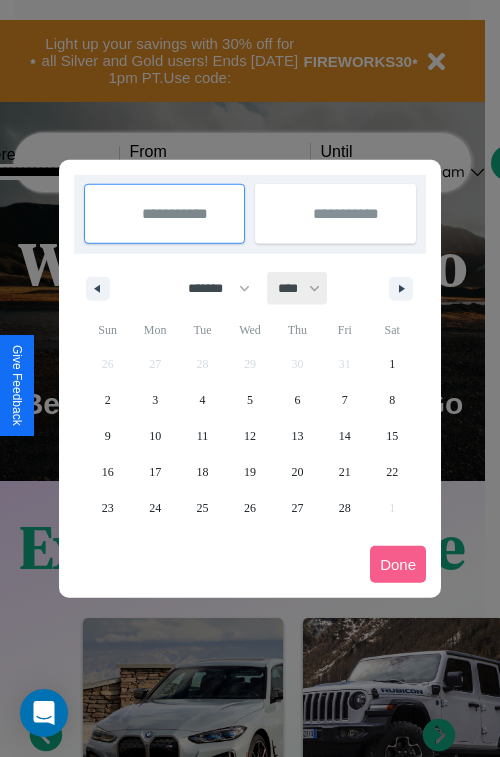 click on "**** **** **** **** **** **** **** **** **** **** **** **** **** **** **** **** **** **** **** **** **** **** **** **** **** **** **** **** **** **** **** **** **** **** **** **** **** **** **** **** **** **** **** **** **** **** **** **** **** **** **** **** **** **** **** **** **** **** **** **** **** **** **** **** **** **** **** **** **** **** **** **** **** **** **** **** **** **** **** **** **** **** **** **** **** **** **** **** **** **** **** **** **** **** **** **** **** **** **** **** **** **** **** **** **** **** **** **** **** **** **** **** **** **** **** **** **** **** **** **** ****" at bounding box center (298, 288) 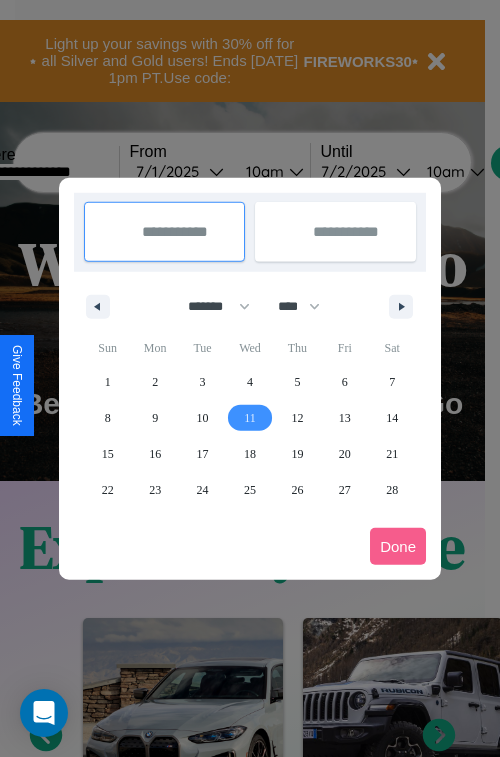 click on "11" at bounding box center (250, 418) 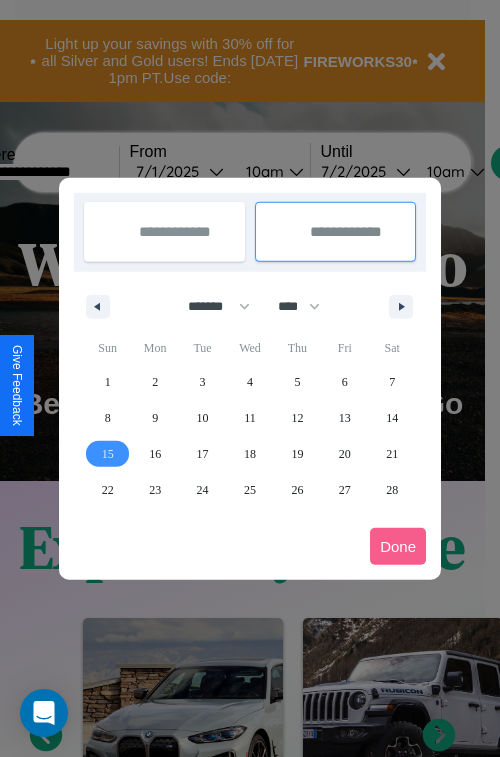 click on "15" at bounding box center (108, 454) 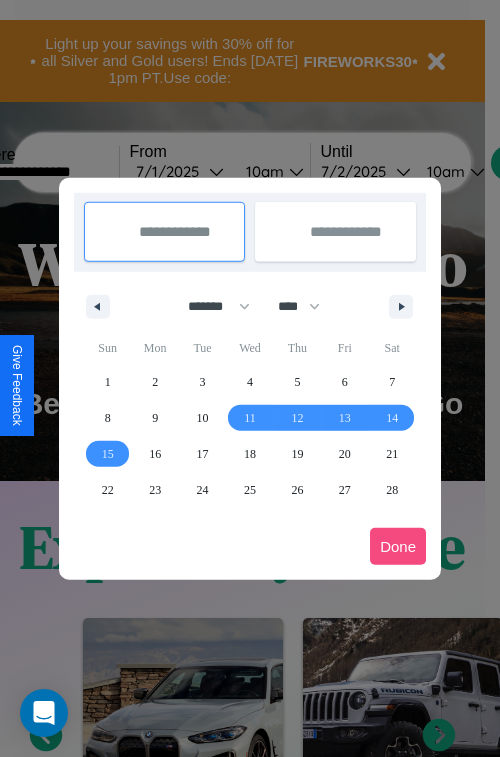 click on "Done" at bounding box center (398, 546) 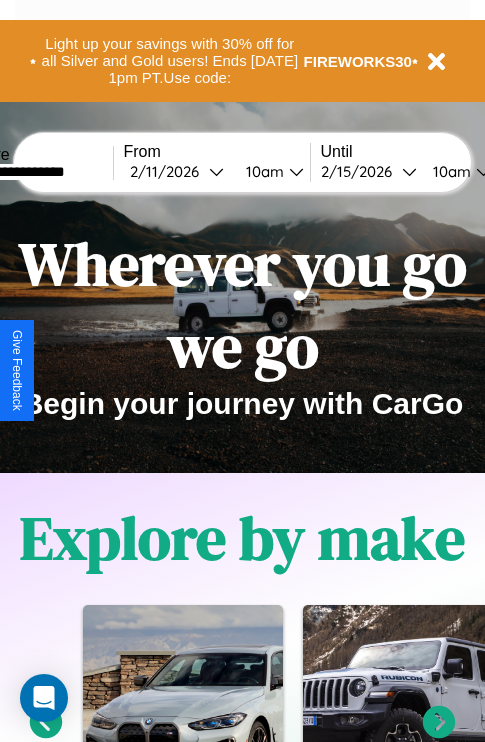 scroll, scrollTop: 0, scrollLeft: 73, axis: horizontal 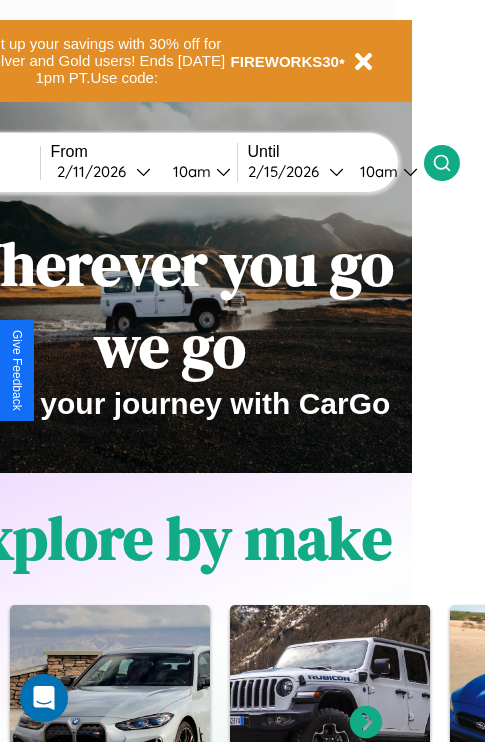 click 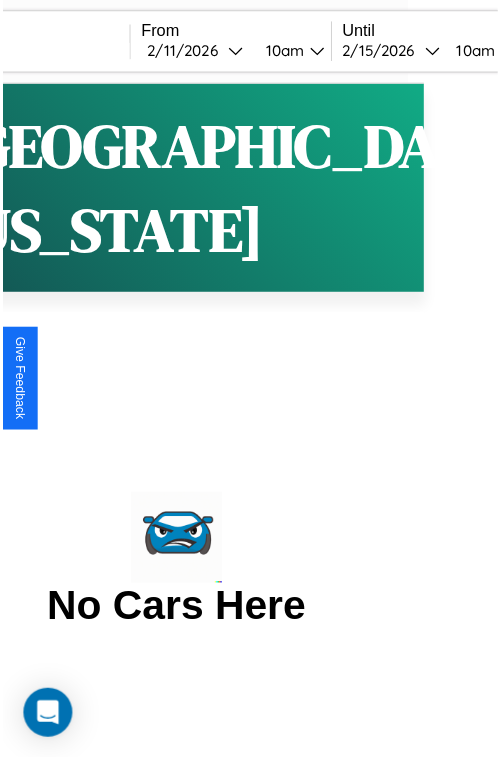 scroll, scrollTop: 0, scrollLeft: 0, axis: both 